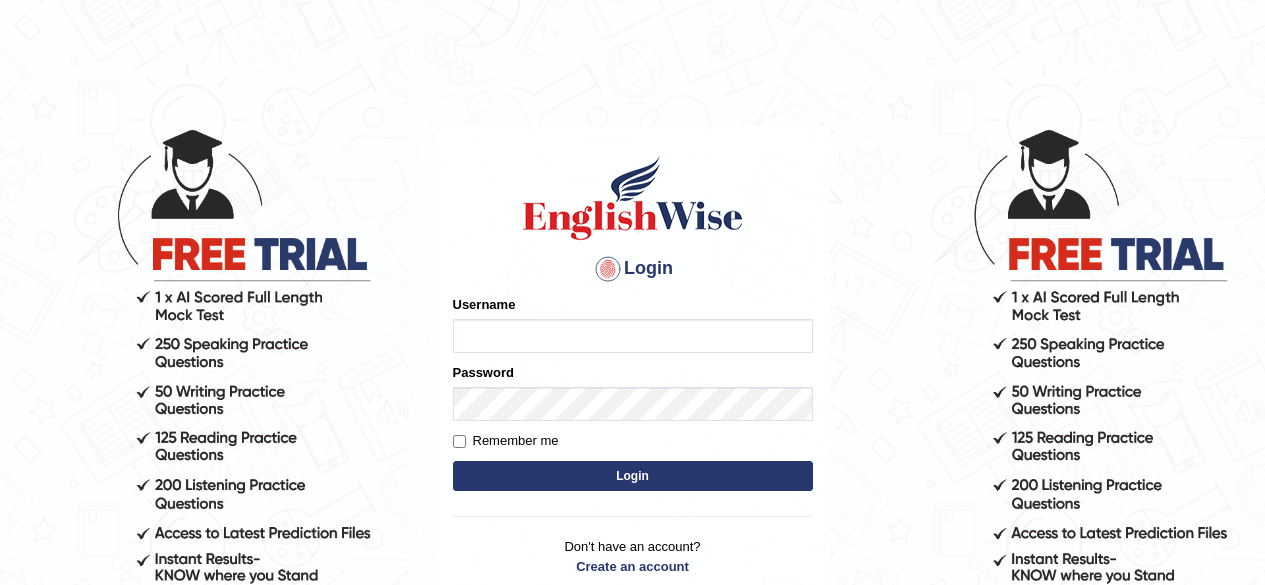 scroll, scrollTop: 0, scrollLeft: 0, axis: both 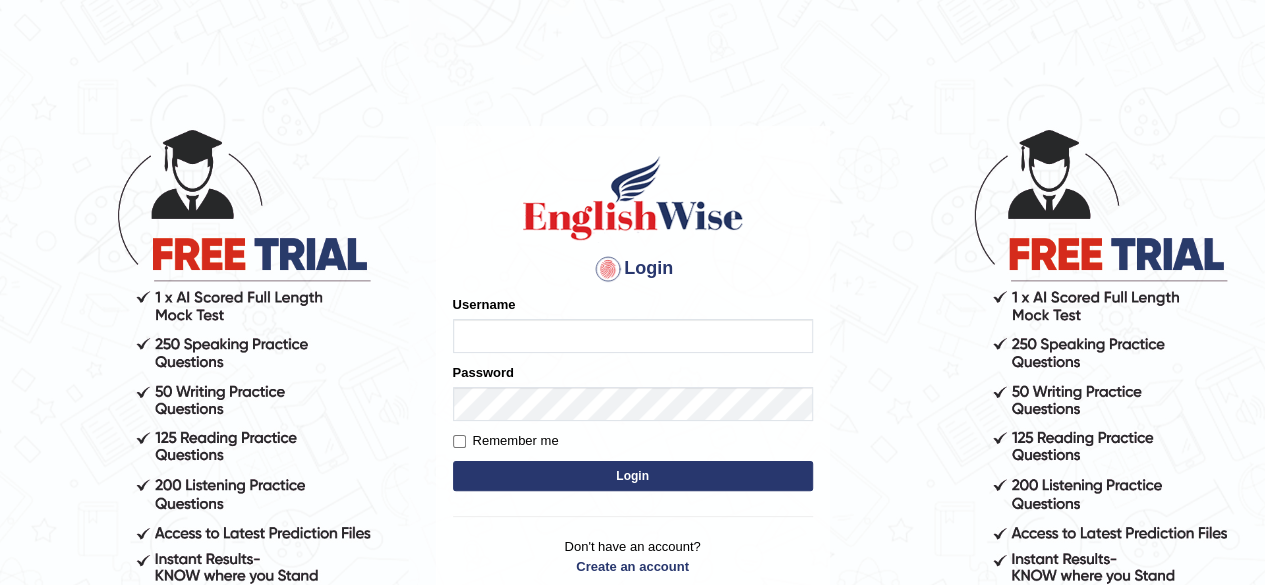 type on "[FIRST]" 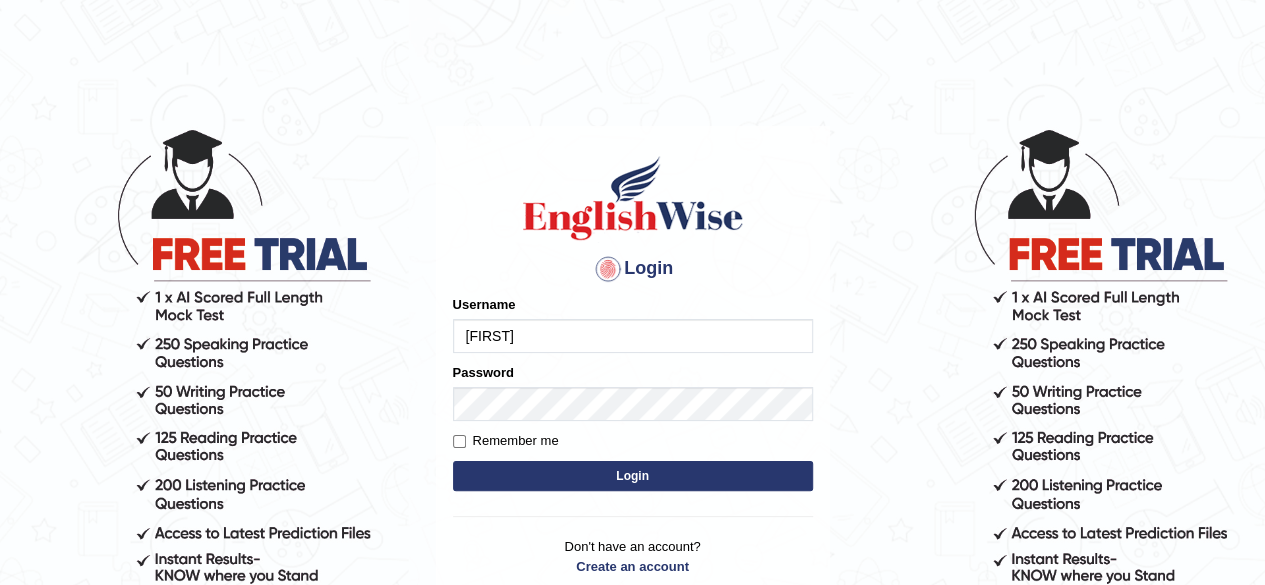 click on "Login" at bounding box center (633, 476) 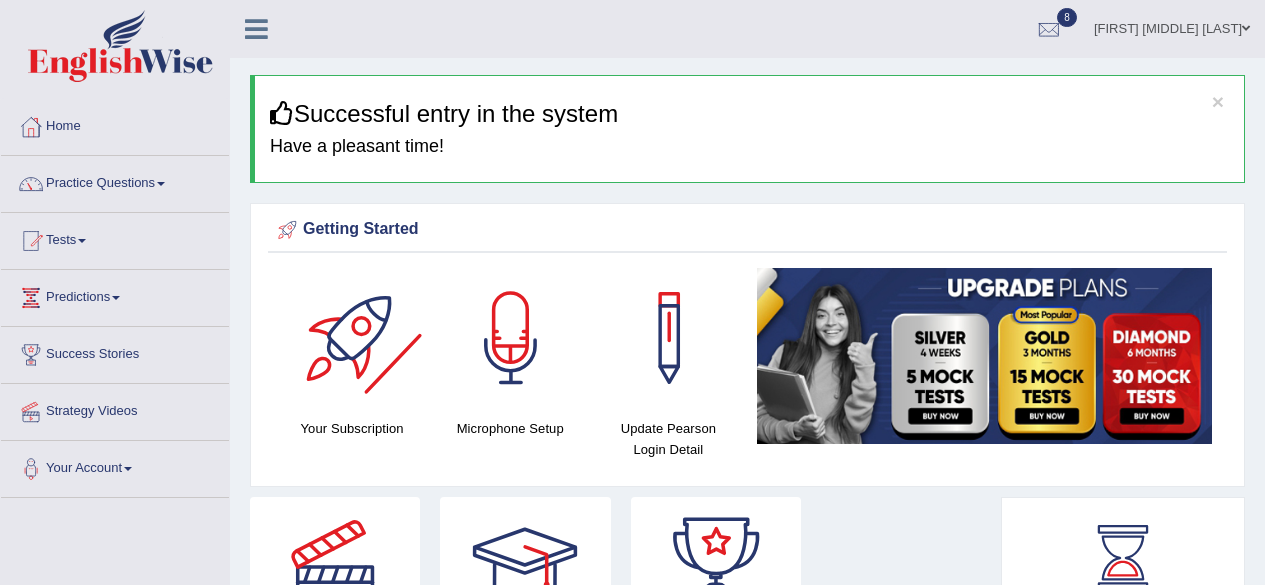 scroll, scrollTop: 0, scrollLeft: 0, axis: both 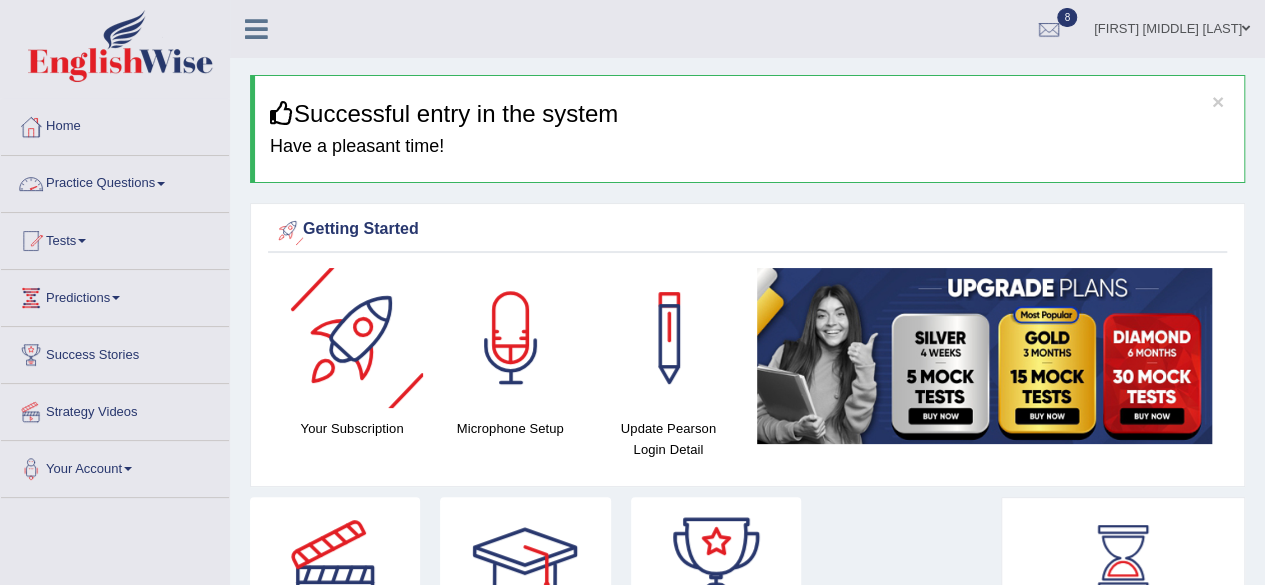 click on "Practice Questions" at bounding box center [115, 181] 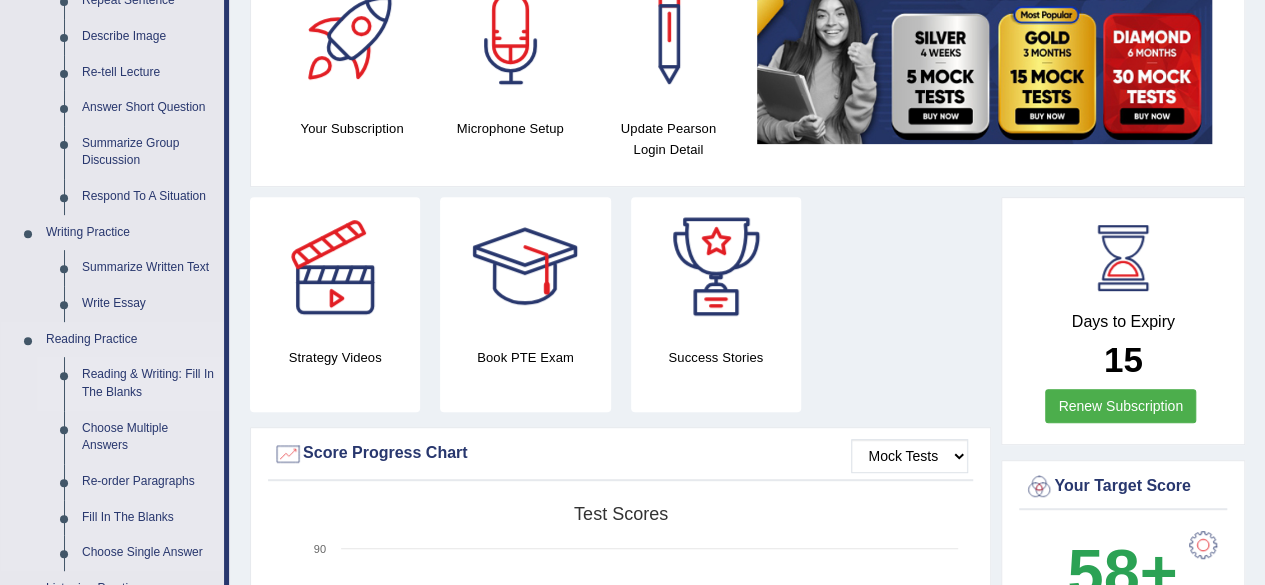 scroll, scrollTop: 500, scrollLeft: 0, axis: vertical 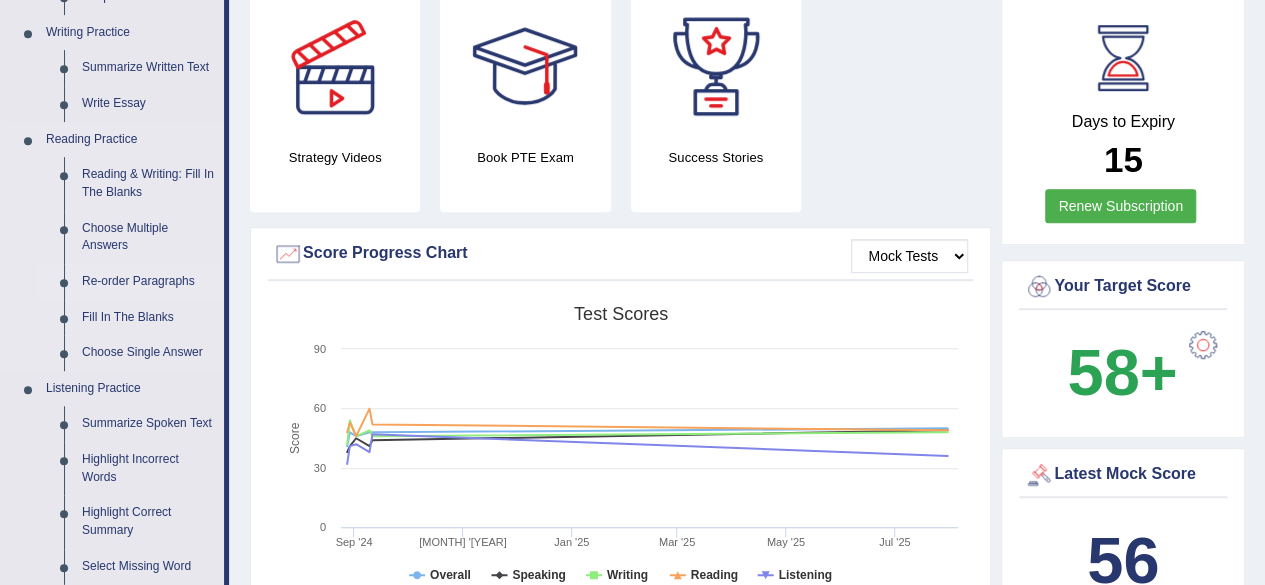 click on "Re-order Paragraphs" at bounding box center (148, 282) 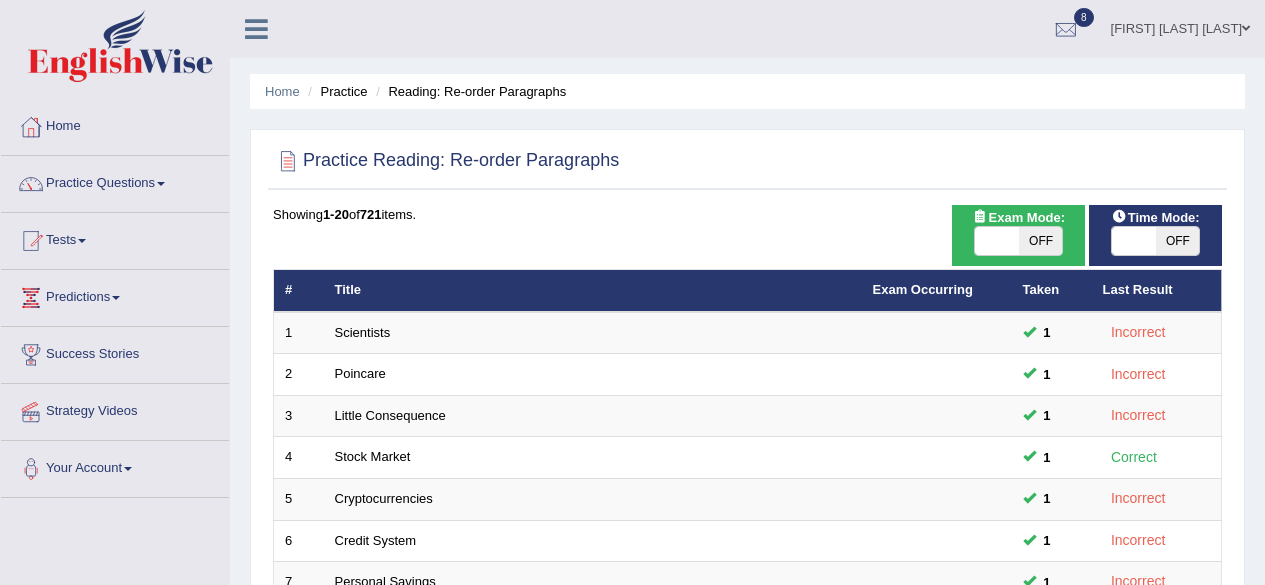 scroll, scrollTop: 315, scrollLeft: 0, axis: vertical 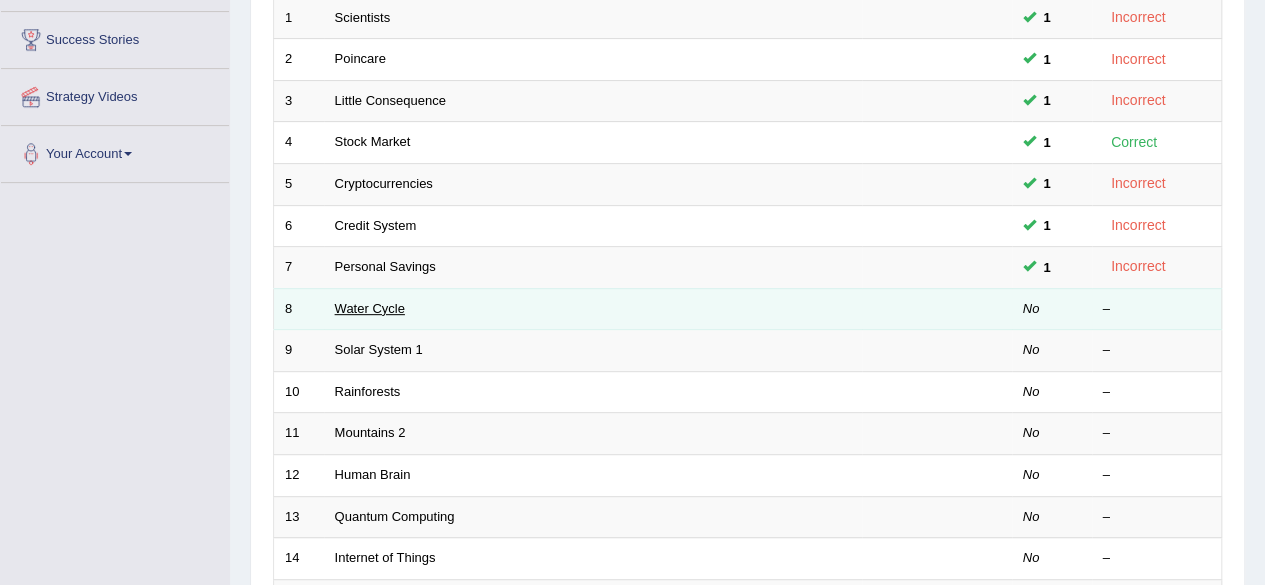 click on "Water Cycle" at bounding box center (370, 308) 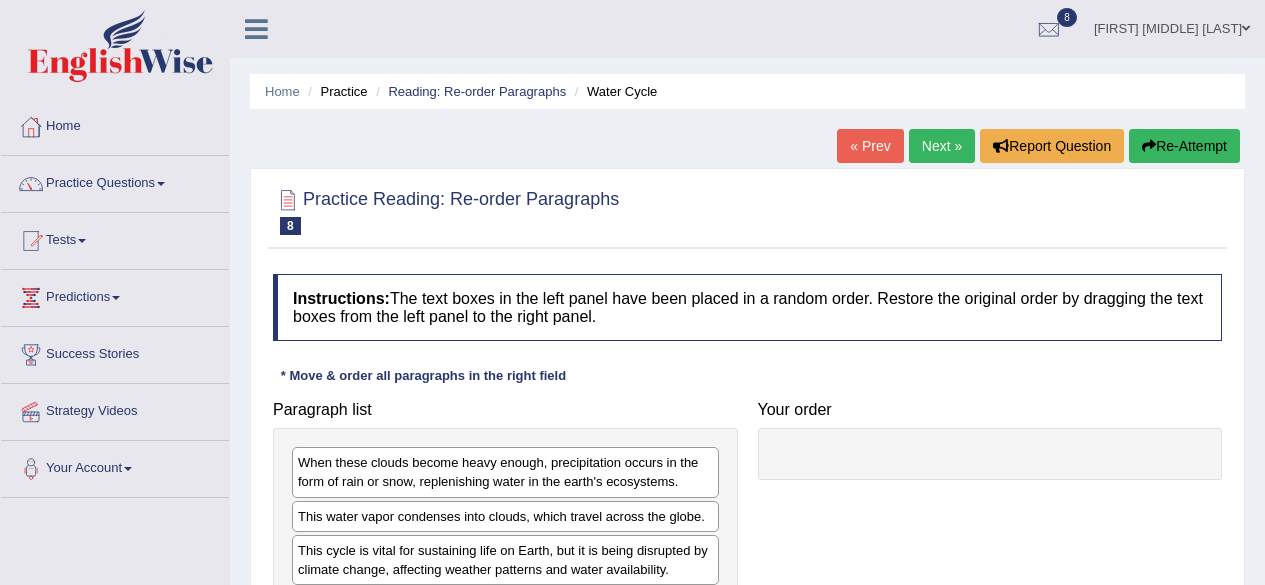 scroll, scrollTop: 200, scrollLeft: 0, axis: vertical 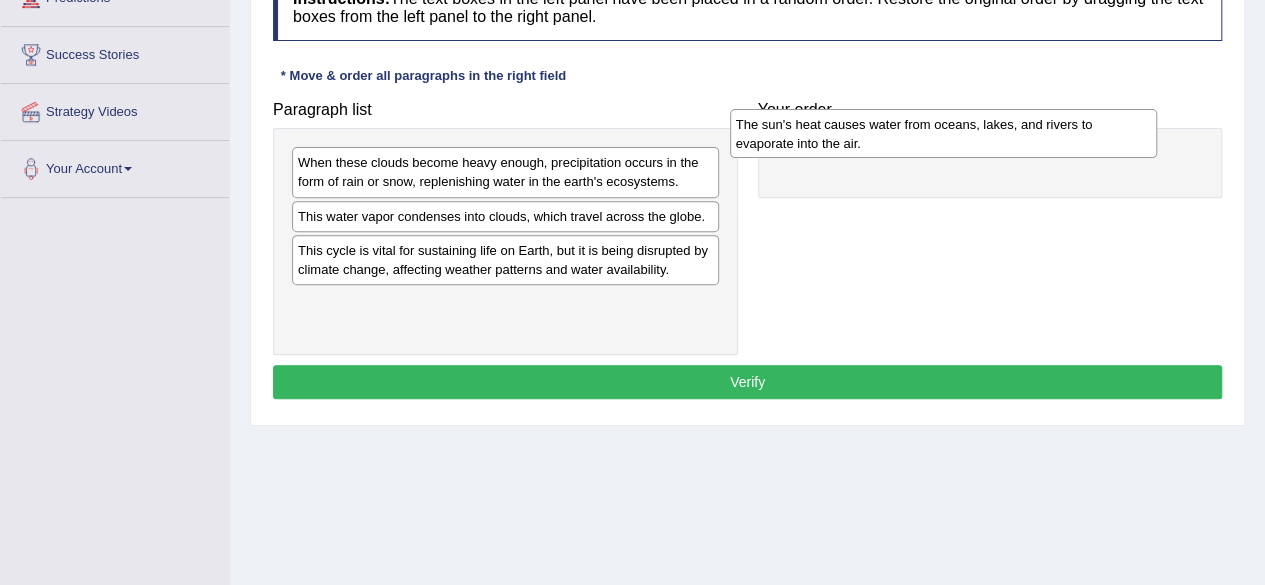 drag, startPoint x: 499, startPoint y: 323, endPoint x: 937, endPoint y: 146, distance: 472.4119 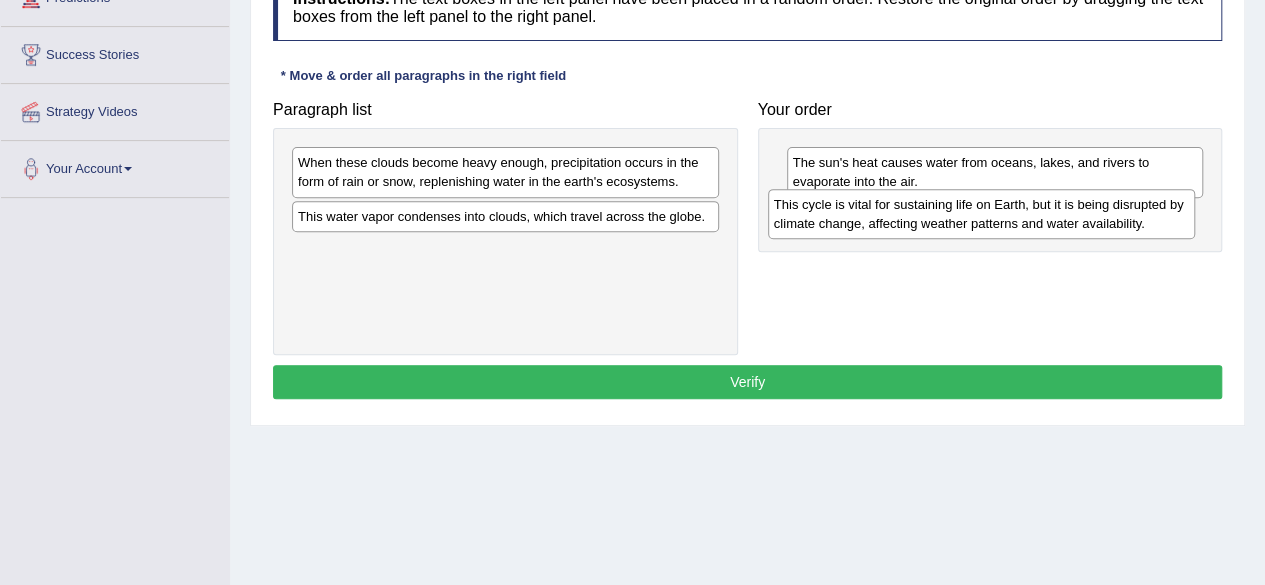 drag, startPoint x: 459, startPoint y: 257, endPoint x: 935, endPoint y: 213, distance: 478.0293 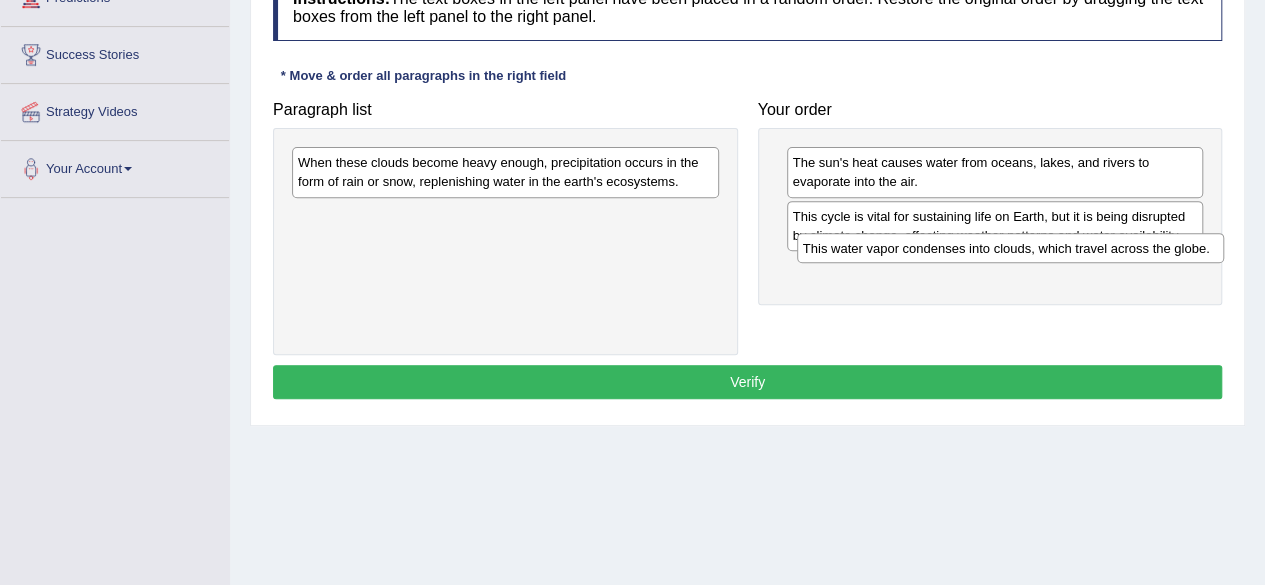 drag, startPoint x: 573, startPoint y: 216, endPoint x: 1078, endPoint y: 249, distance: 506.07706 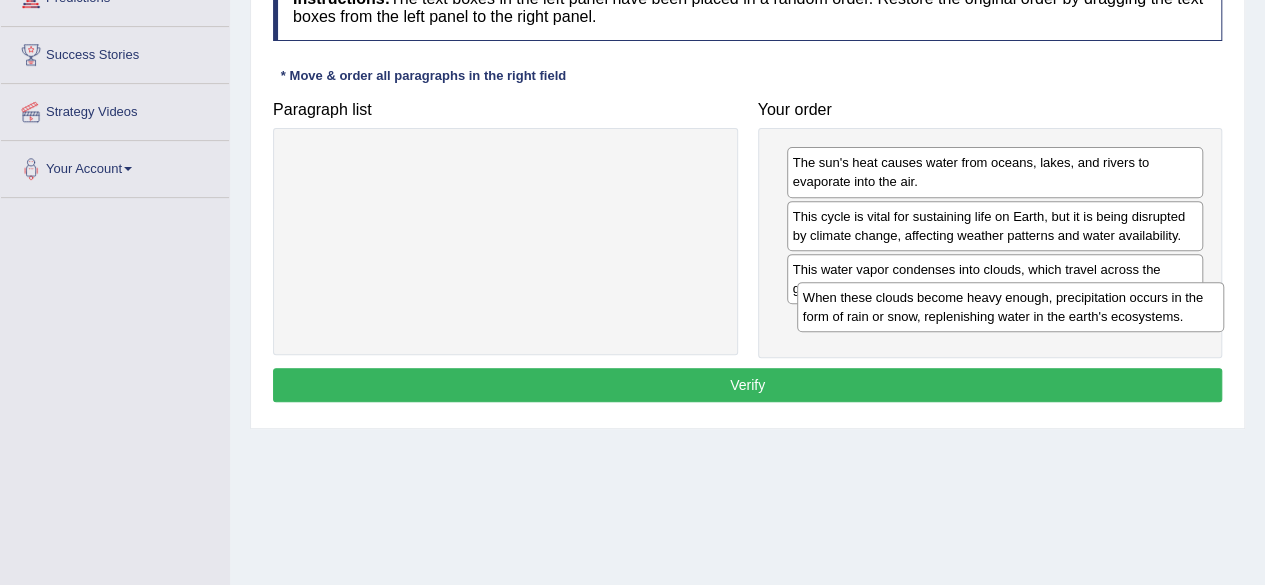 drag, startPoint x: 639, startPoint y: 163, endPoint x: 1144, endPoint y: 298, distance: 522.7332 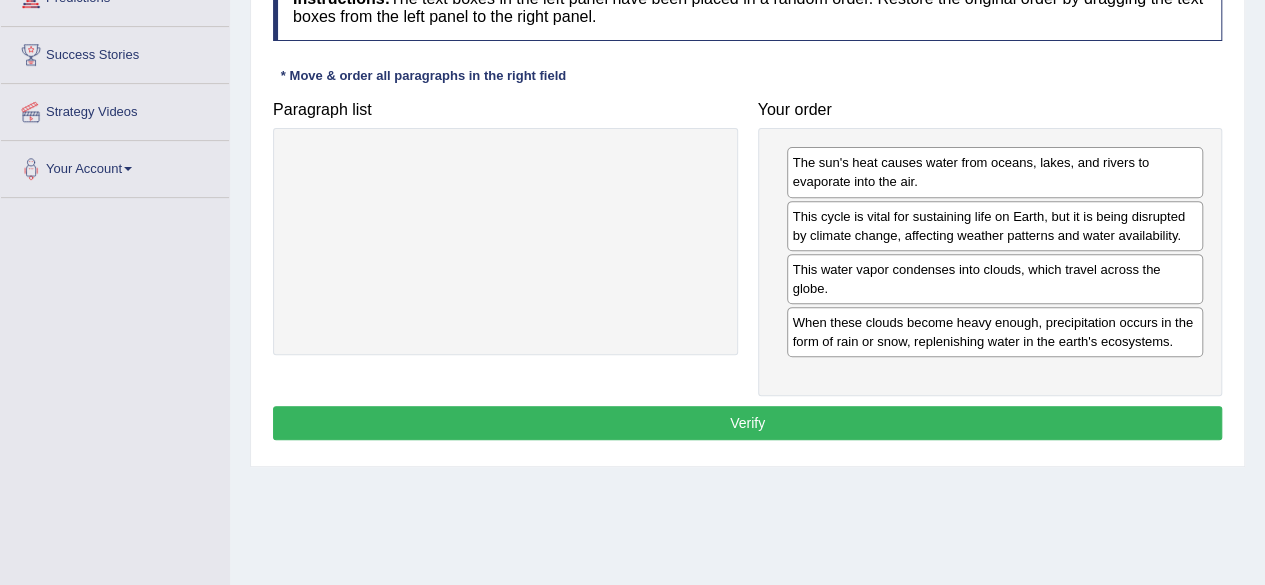 click on "Verify" at bounding box center [747, 423] 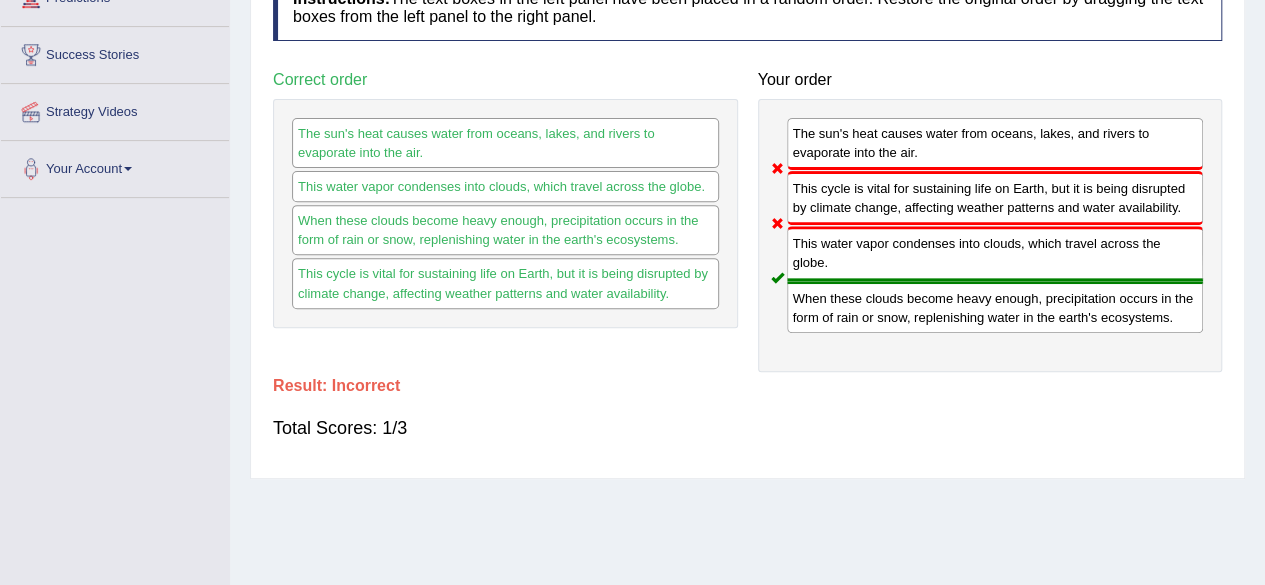 scroll, scrollTop: 100, scrollLeft: 0, axis: vertical 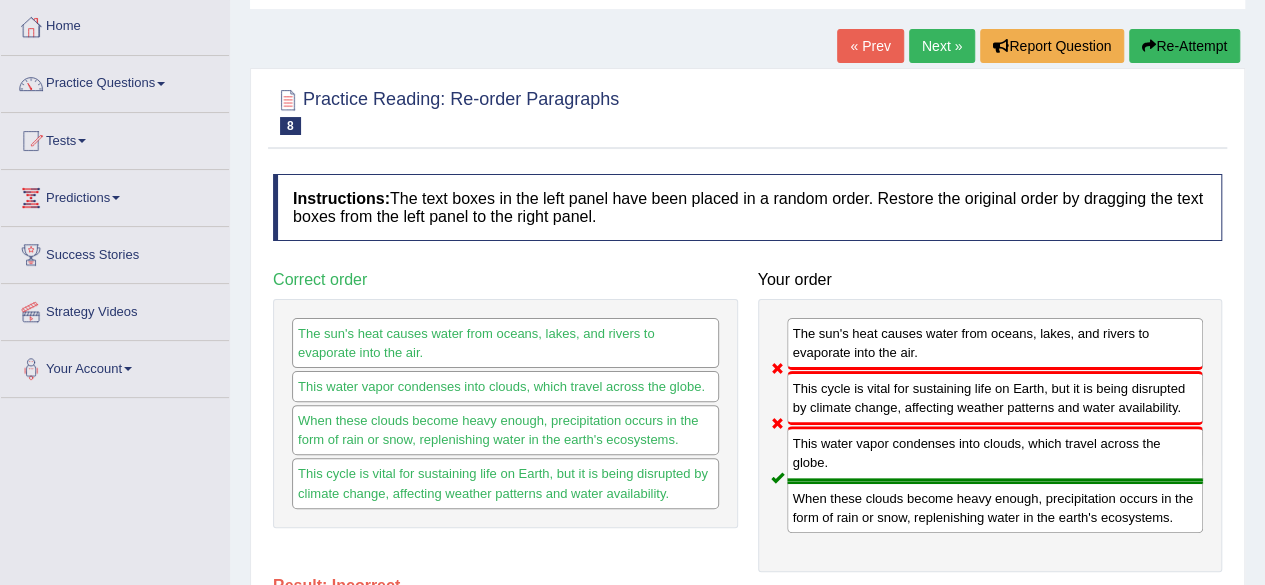 click on "Next »" at bounding box center (942, 46) 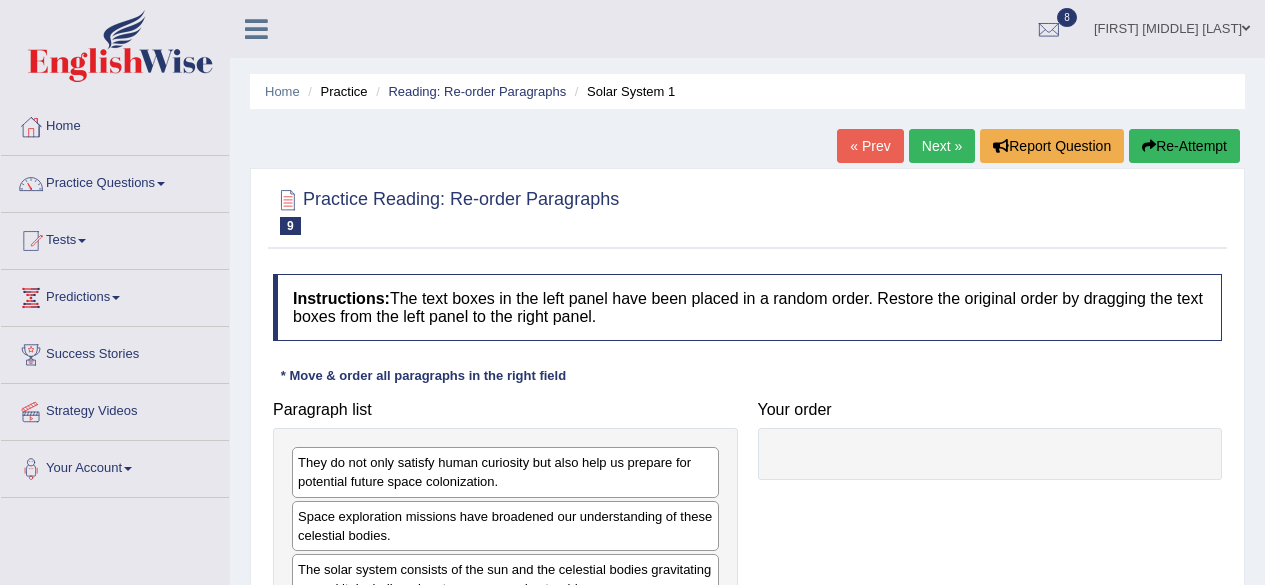 scroll, scrollTop: 348, scrollLeft: 0, axis: vertical 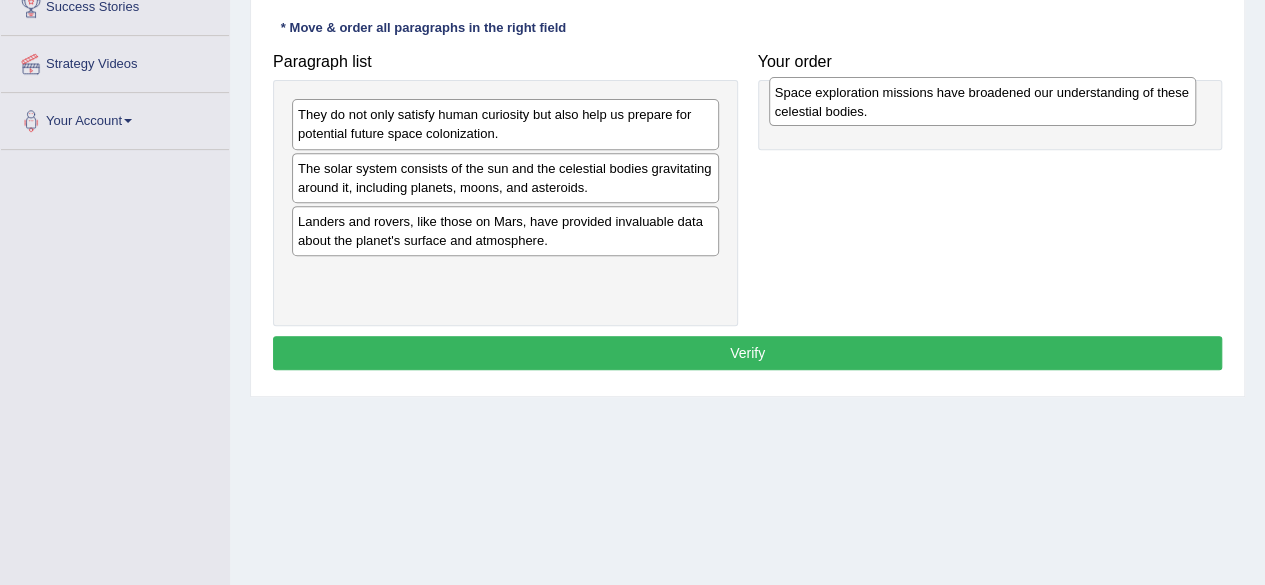 drag, startPoint x: 512, startPoint y: 170, endPoint x: 989, endPoint y: 95, distance: 482.86023 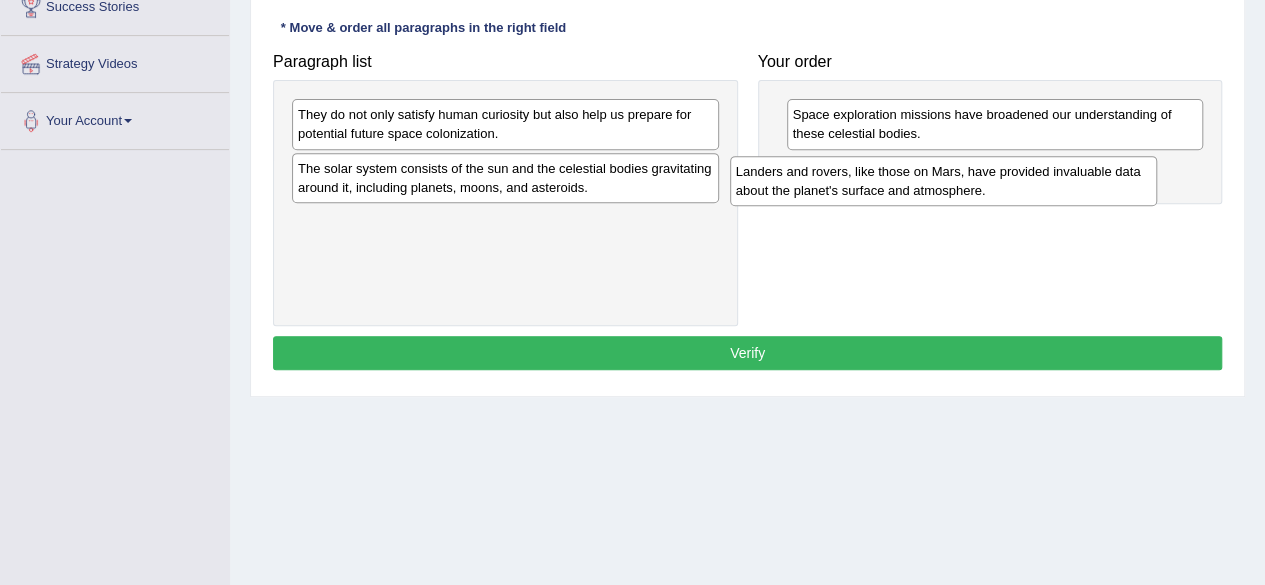 drag, startPoint x: 554, startPoint y: 225, endPoint x: 1009, endPoint y: 173, distance: 457.9618 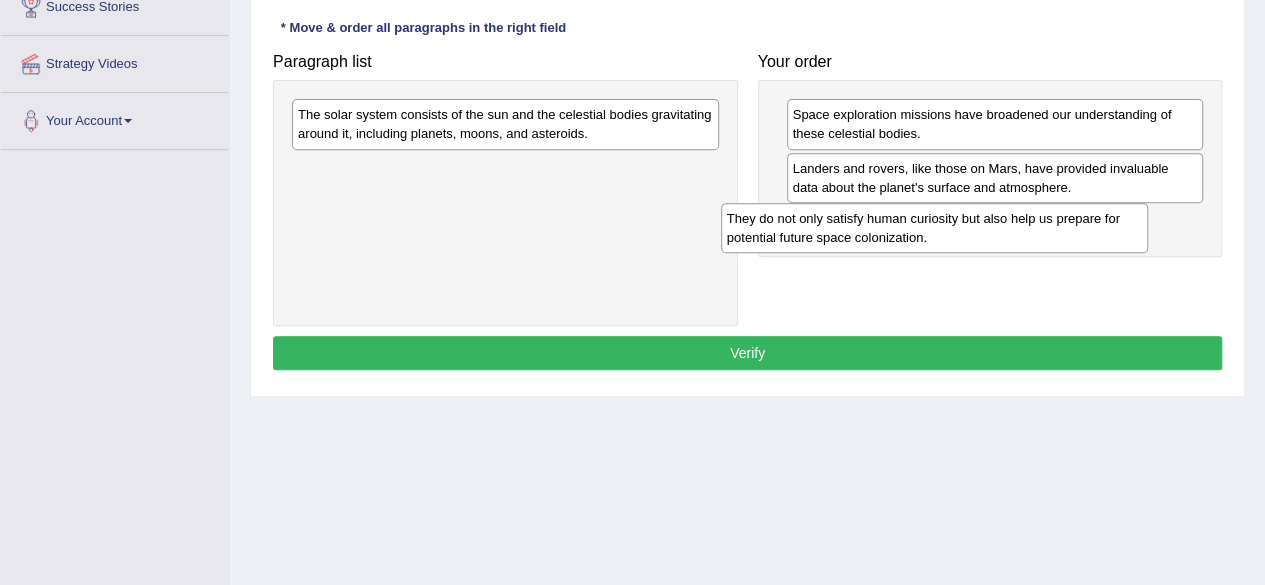 drag, startPoint x: 630, startPoint y: 117, endPoint x: 1059, endPoint y: 218, distance: 440.72894 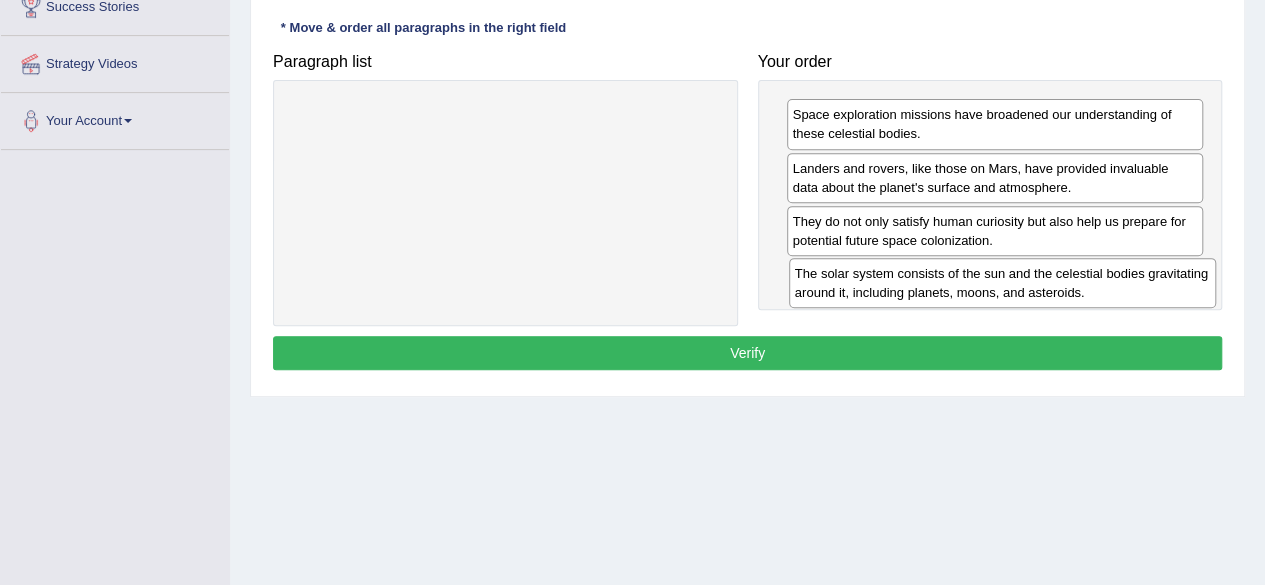 drag, startPoint x: 674, startPoint y: 123, endPoint x: 1171, endPoint y: 281, distance: 521.5103 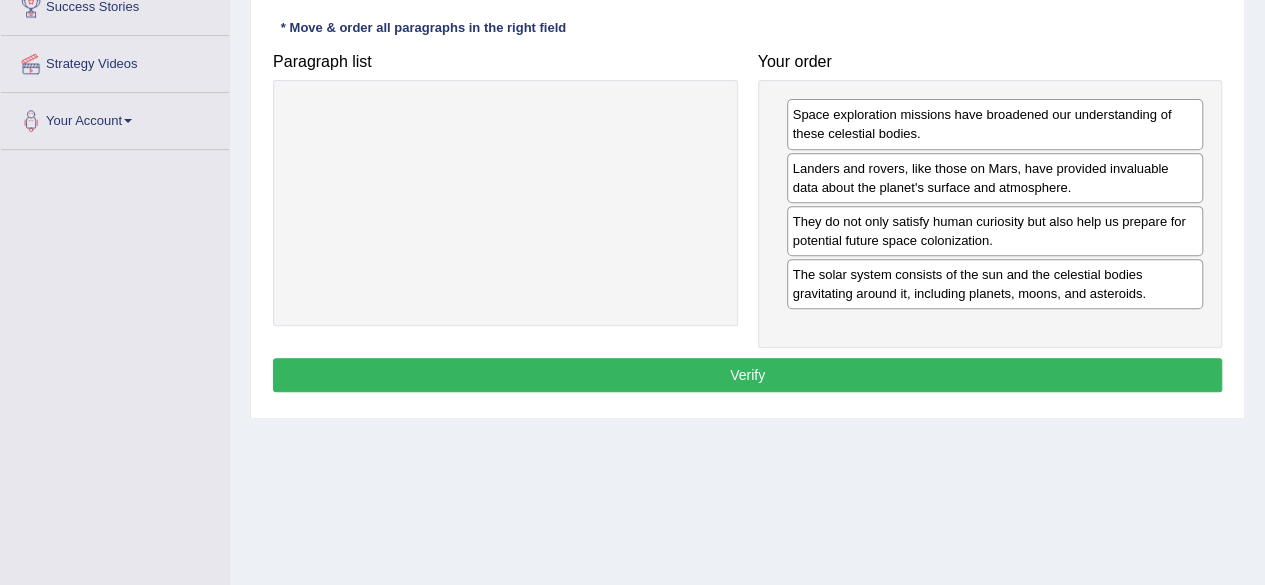 click on "Verify" at bounding box center [747, 375] 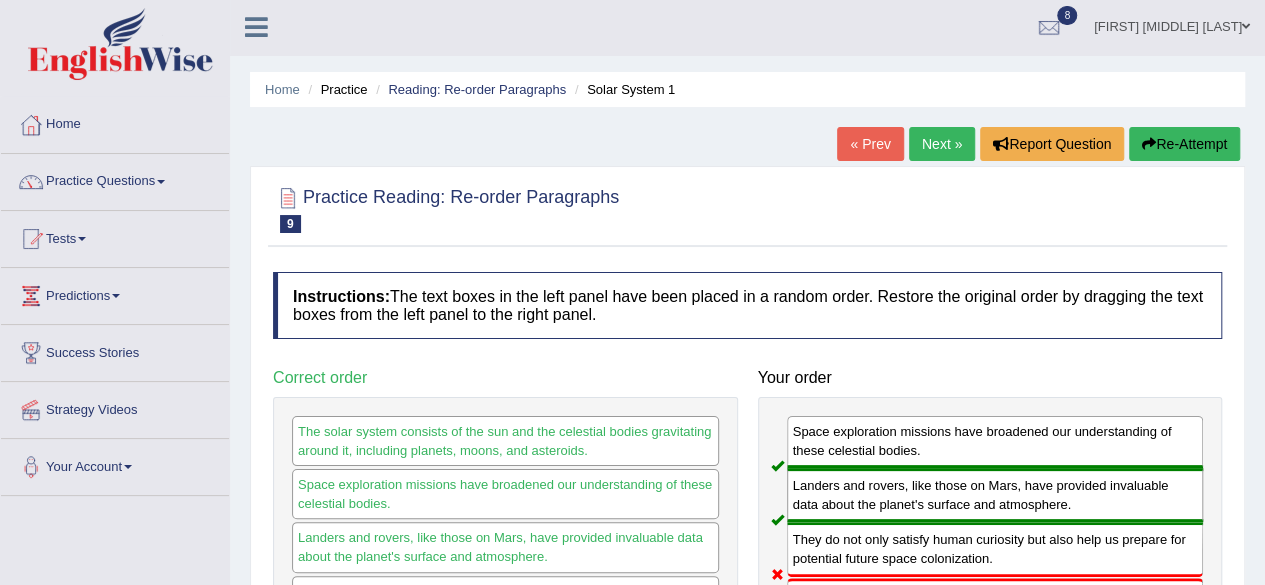 scroll, scrollTop: 0, scrollLeft: 0, axis: both 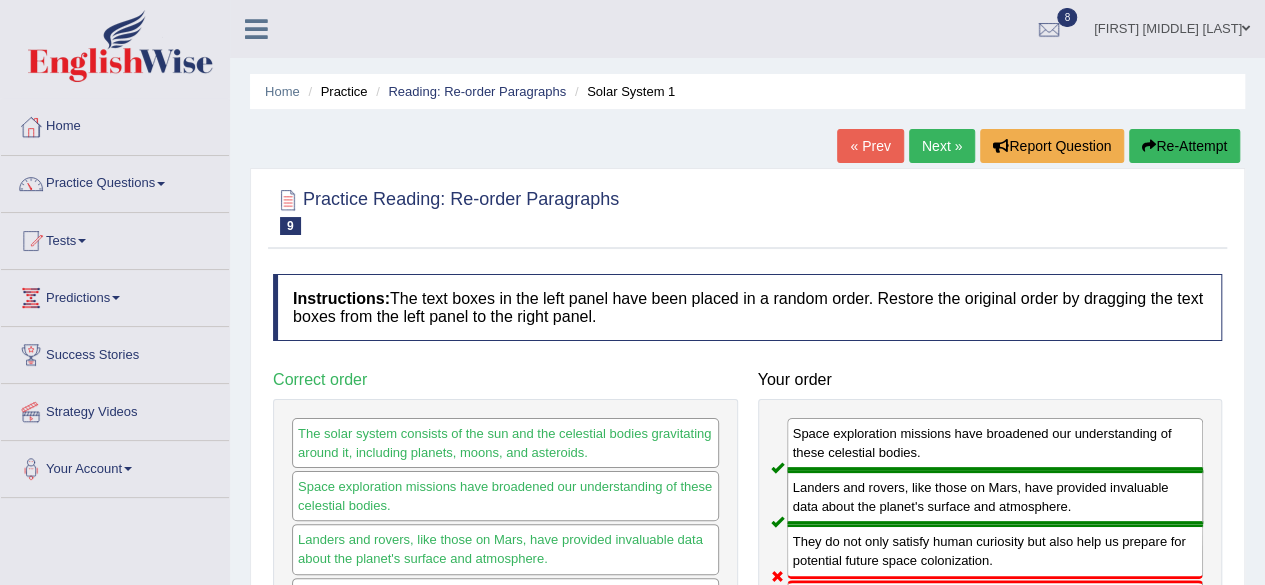 click on "Next »" at bounding box center [942, 146] 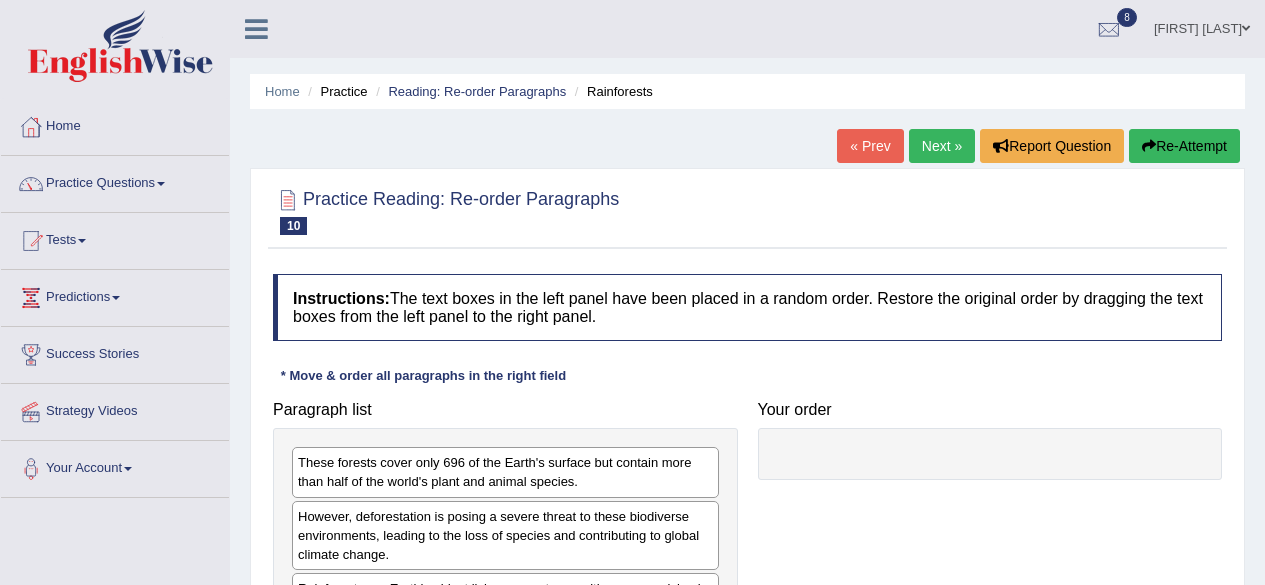 scroll, scrollTop: 0, scrollLeft: 0, axis: both 